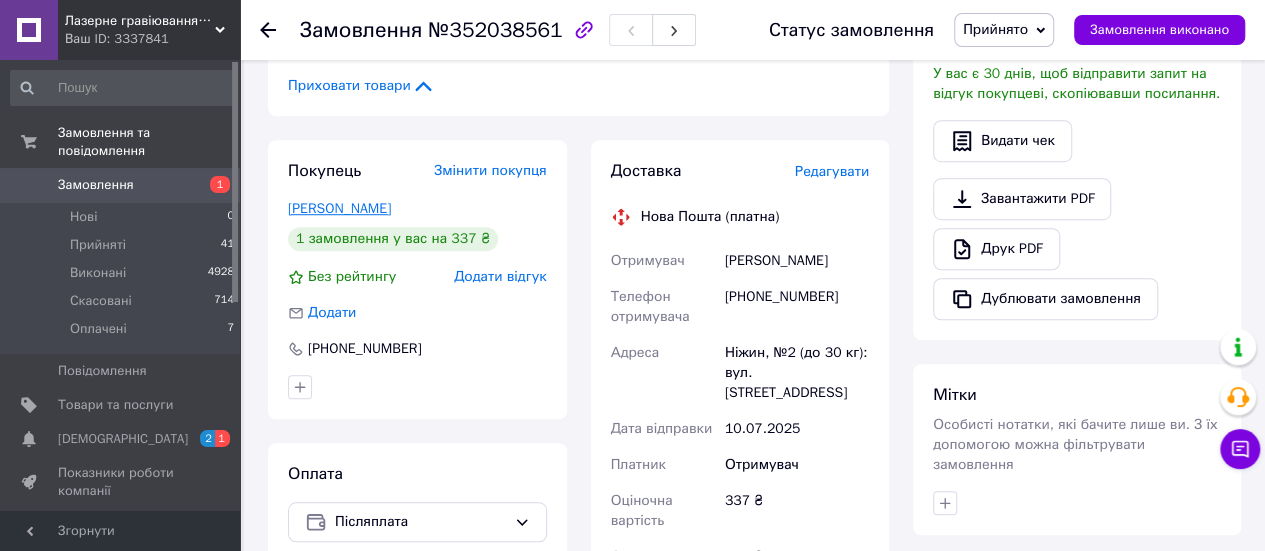scroll, scrollTop: 605, scrollLeft: 0, axis: vertical 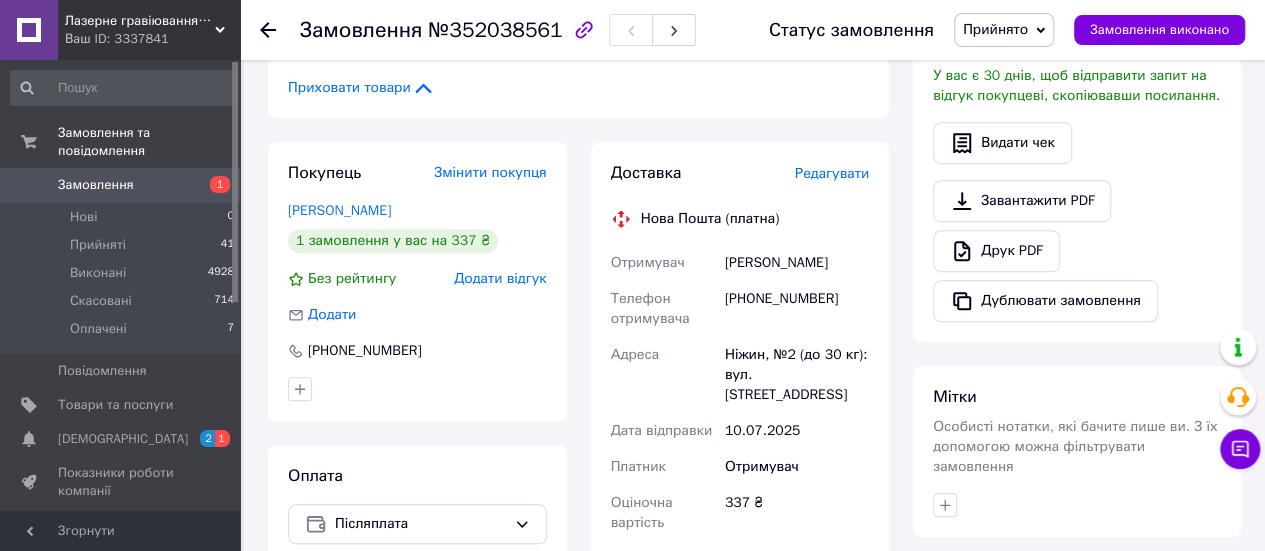 click on "Замовлення" at bounding box center [121, 185] 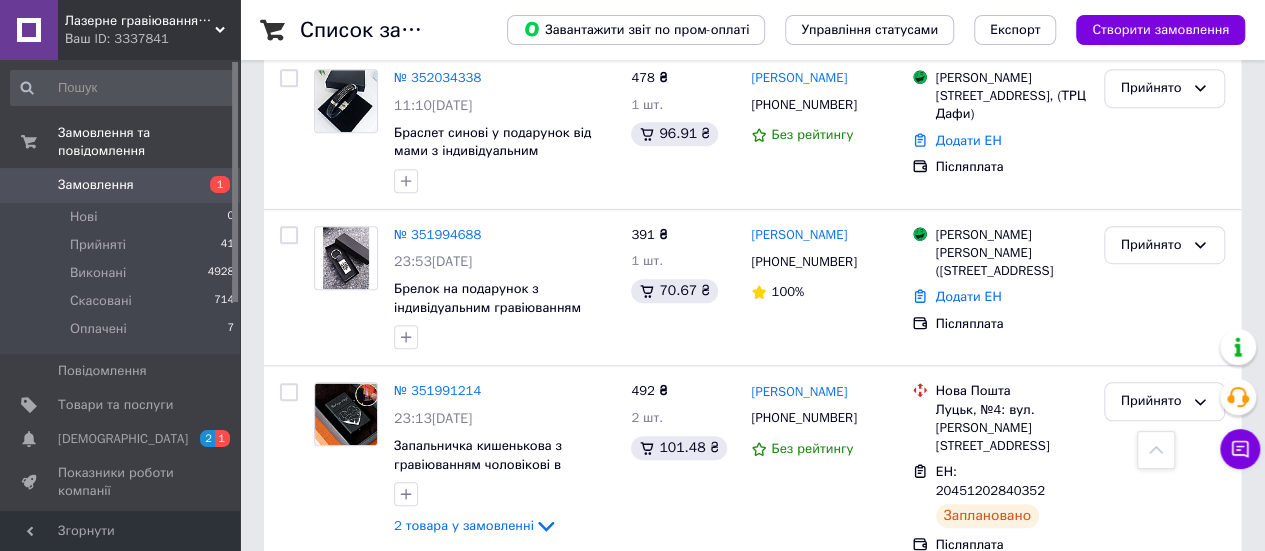 scroll, scrollTop: 541, scrollLeft: 0, axis: vertical 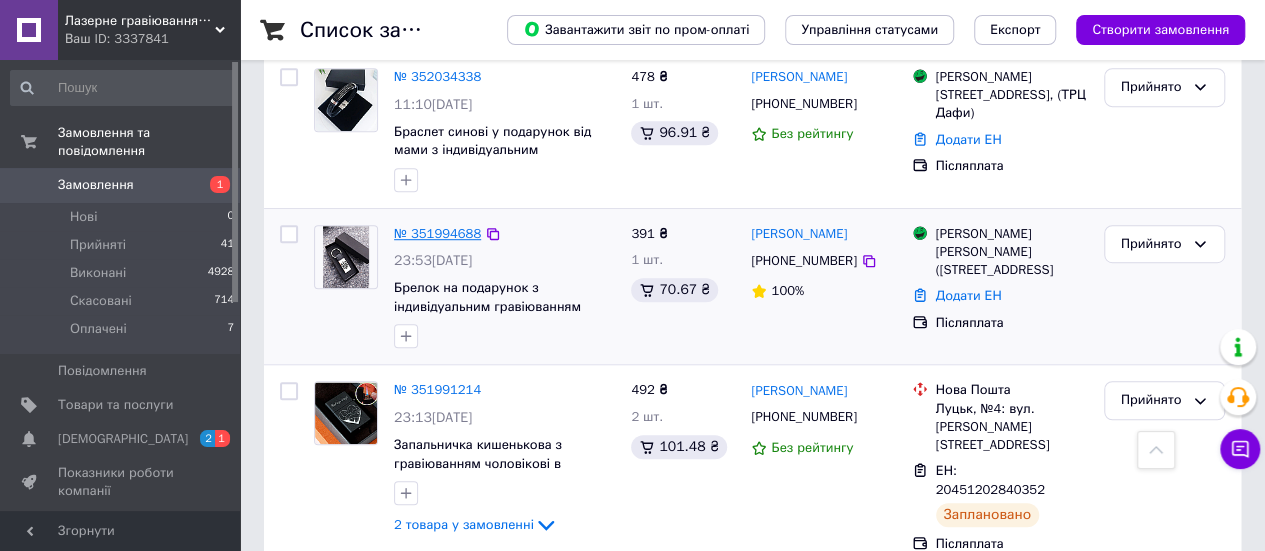 click on "№ 351994688" at bounding box center (437, 233) 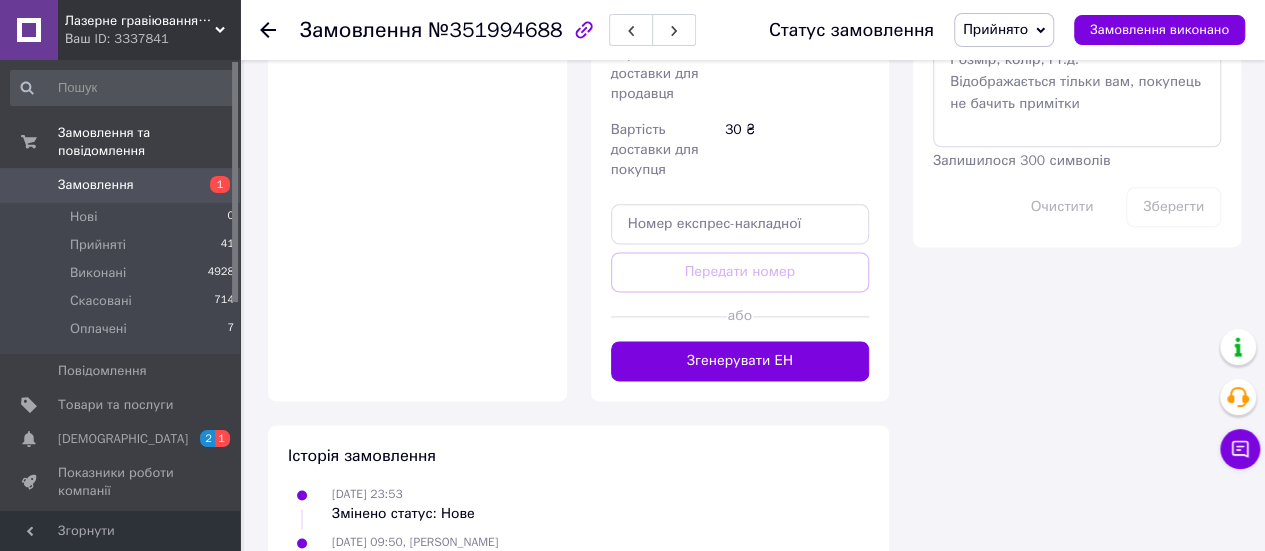 scroll, scrollTop: 1186, scrollLeft: 0, axis: vertical 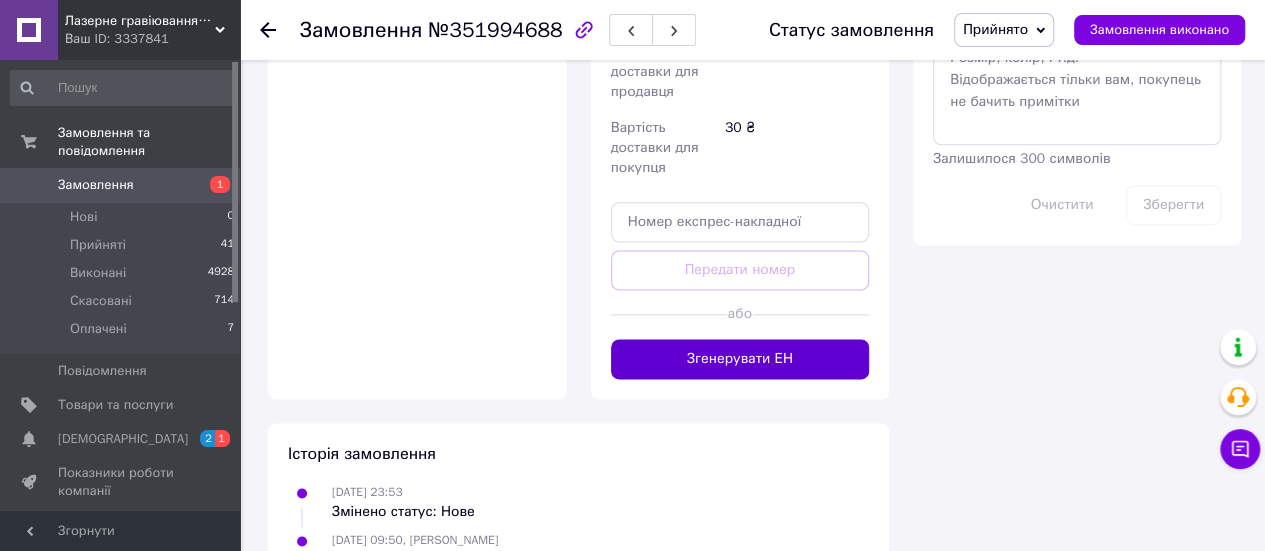 click on "Згенерувати ЕН" at bounding box center (740, 359) 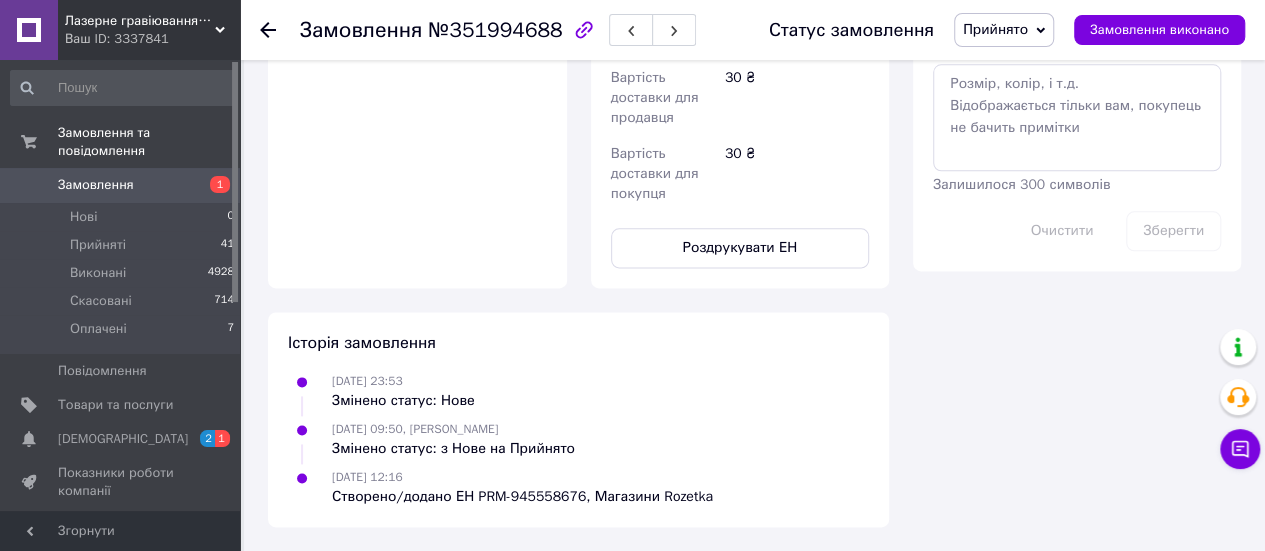 scroll, scrollTop: 1186, scrollLeft: 0, axis: vertical 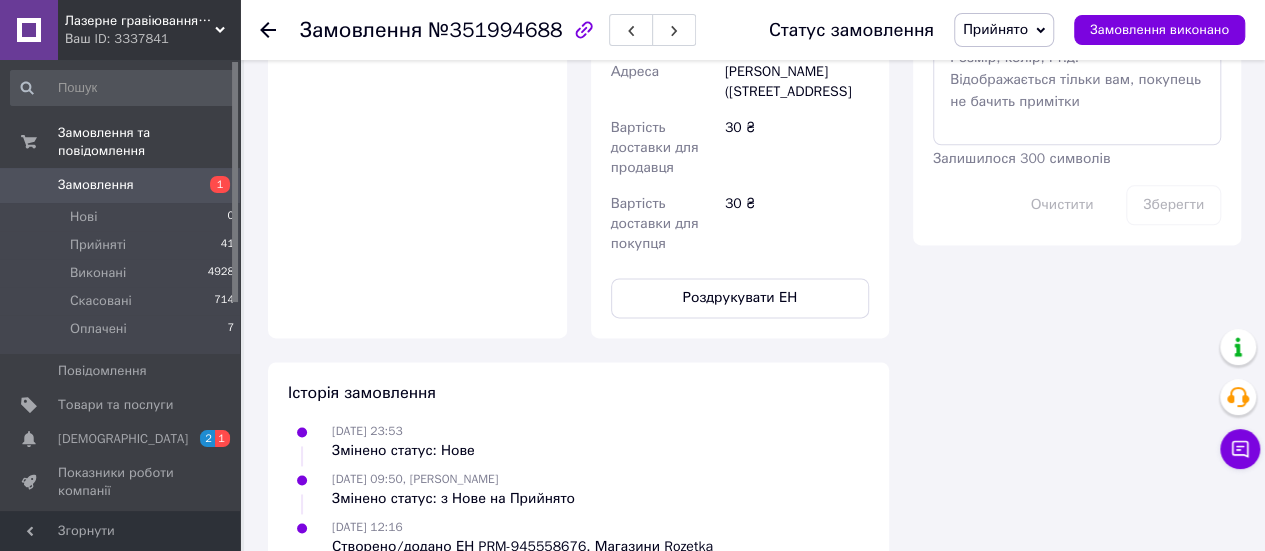 click on "Вартість доставки для покупця" at bounding box center [664, 224] 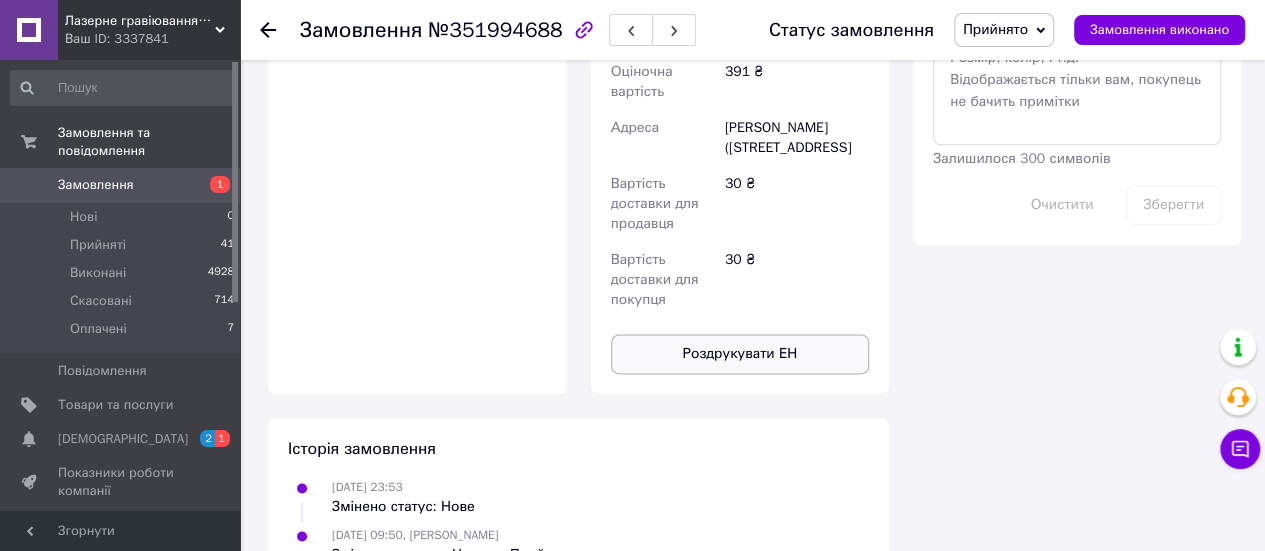 click on "Роздрукувати ЕН" at bounding box center [740, 354] 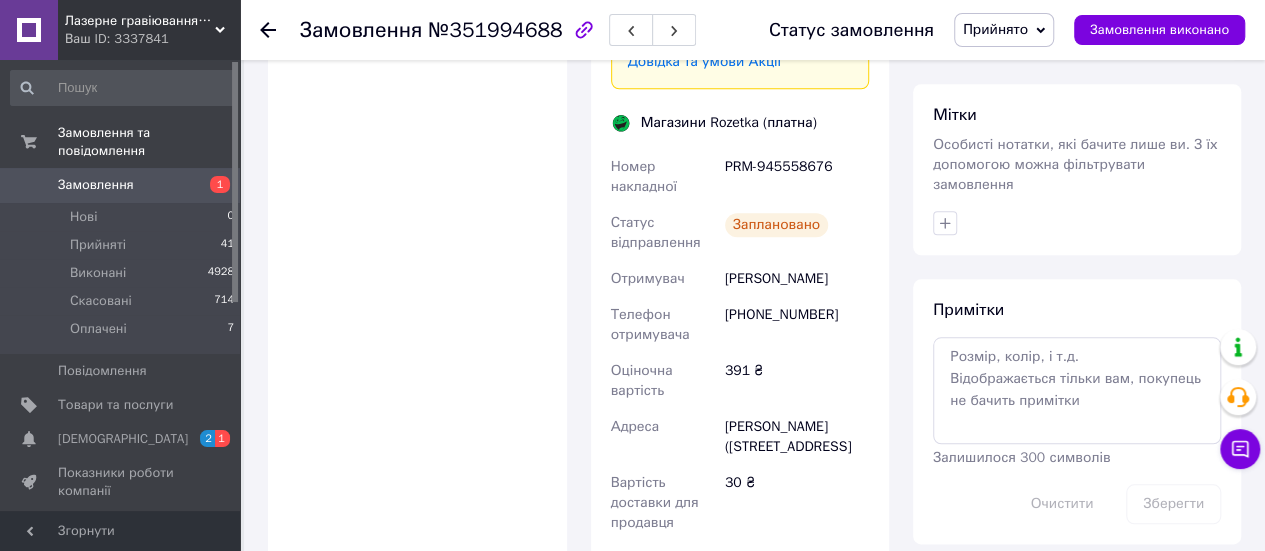 scroll, scrollTop: 886, scrollLeft: 0, axis: vertical 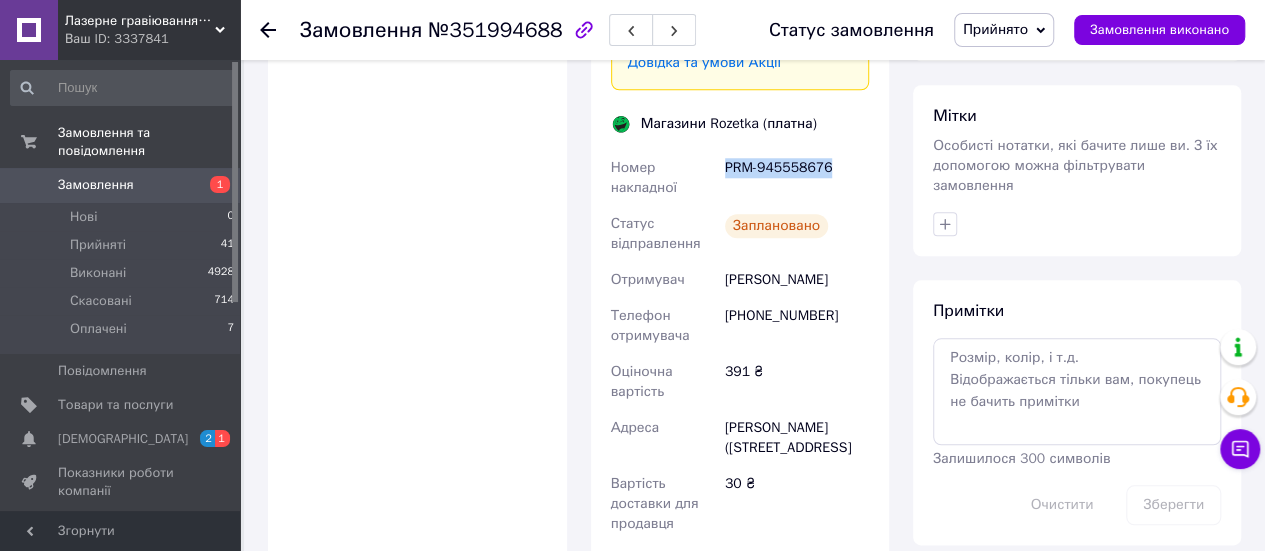drag, startPoint x: 721, startPoint y: 168, endPoint x: 841, endPoint y: 165, distance: 120.03749 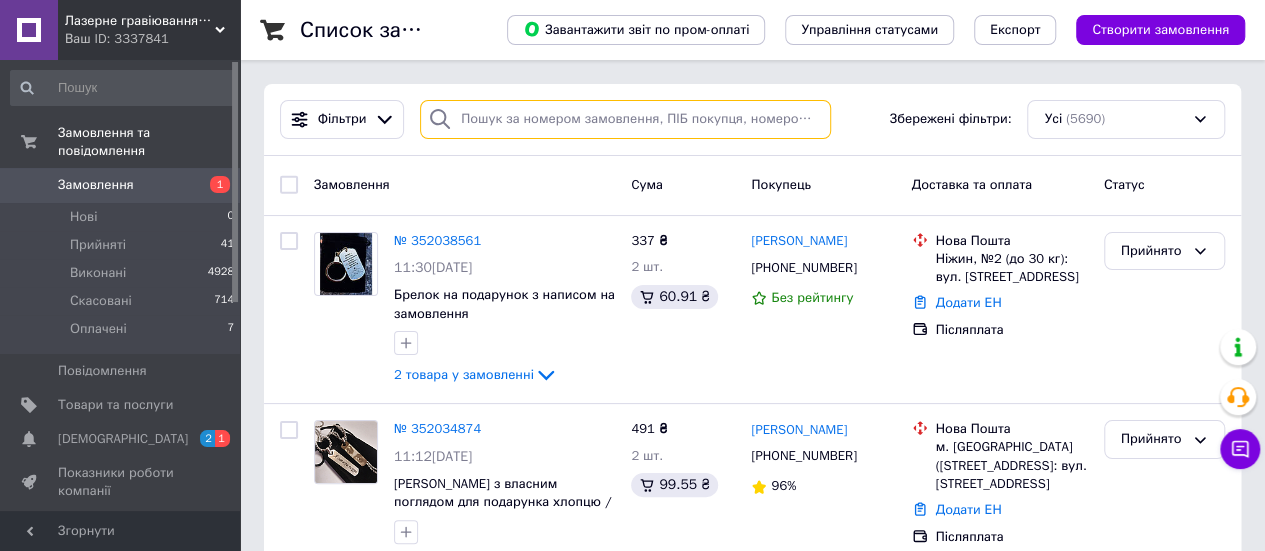click at bounding box center (625, 119) 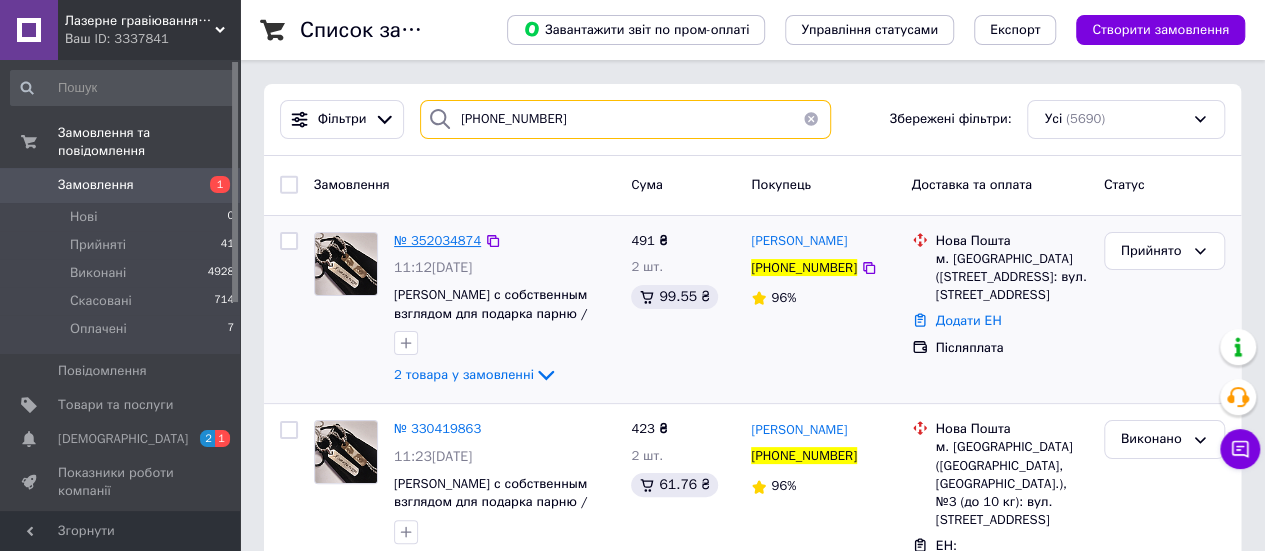type on "[PHONE_NUMBER]" 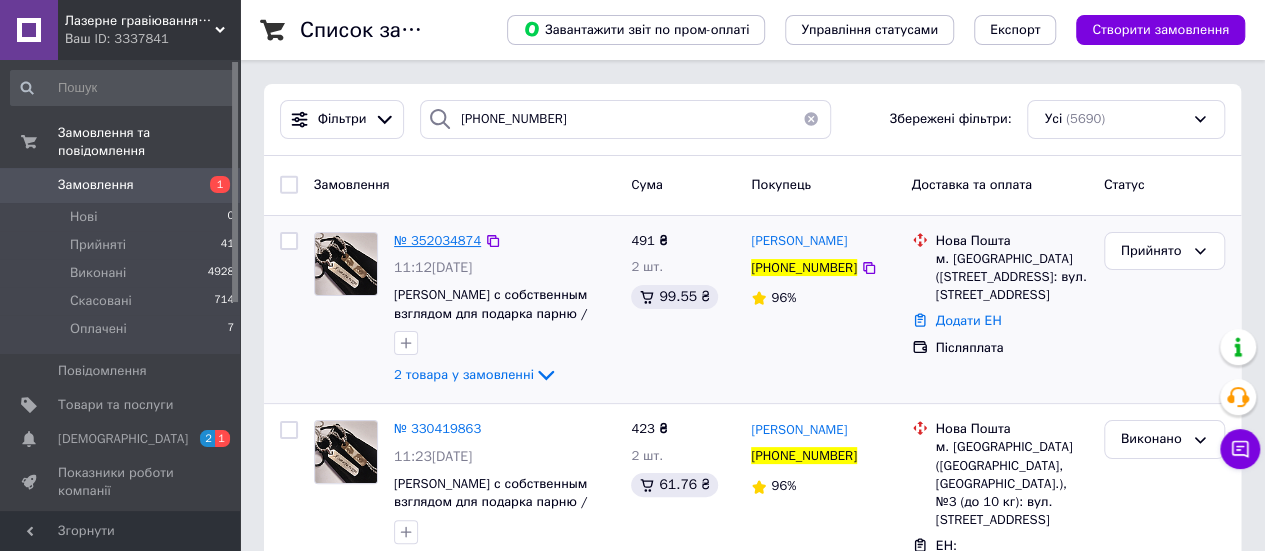 click on "№ 352034874" at bounding box center (437, 240) 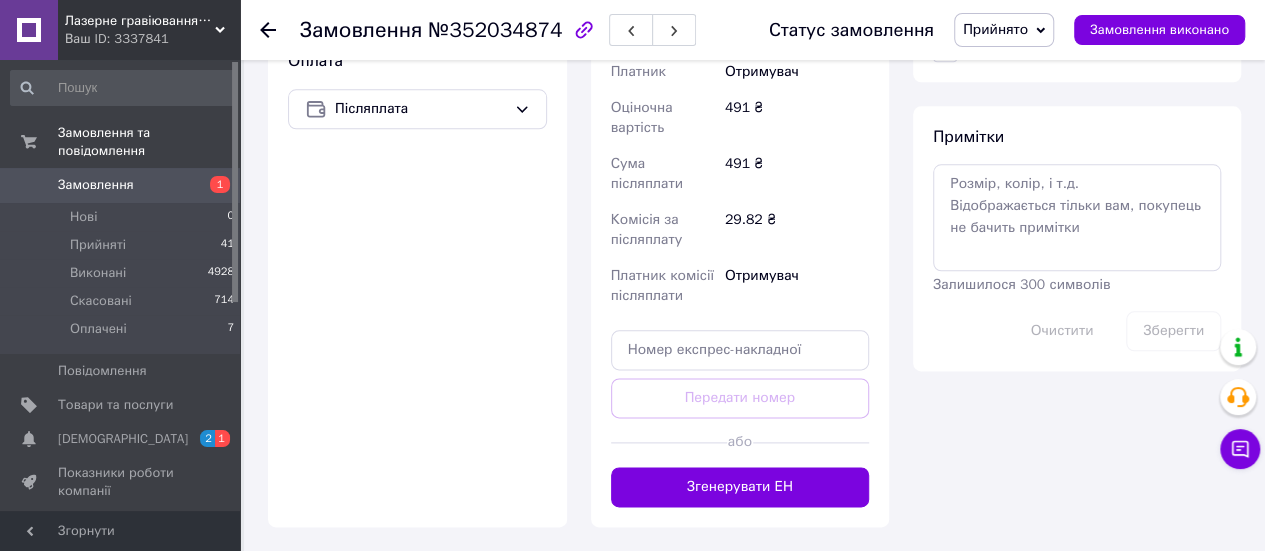 scroll, scrollTop: 1068, scrollLeft: 0, axis: vertical 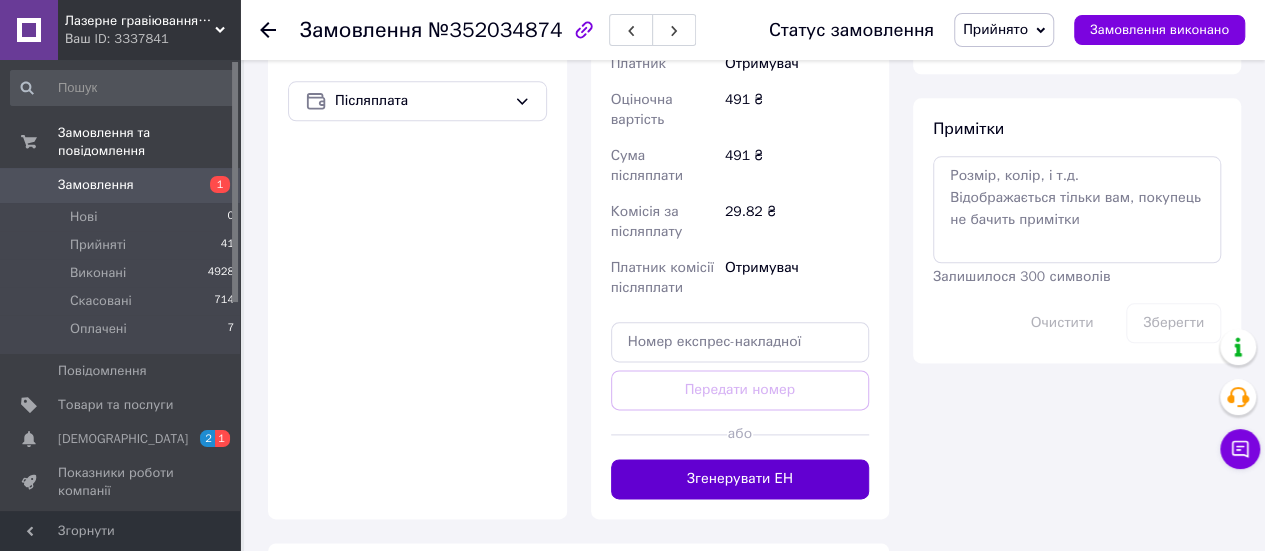 click on "Згенерувати ЕН" at bounding box center [740, 479] 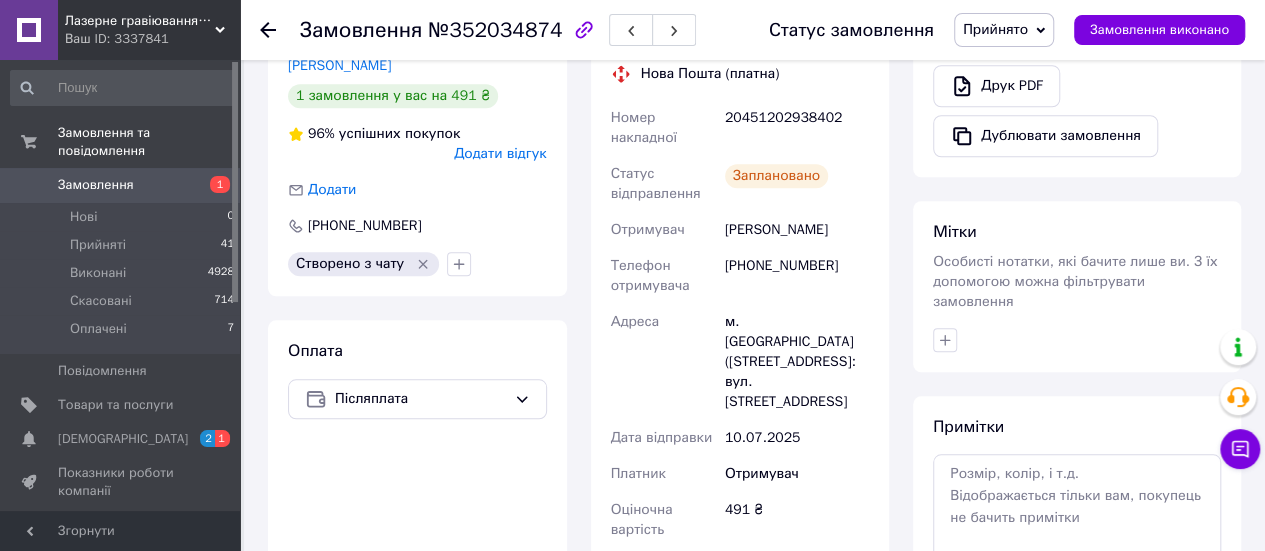 scroll, scrollTop: 765, scrollLeft: 0, axis: vertical 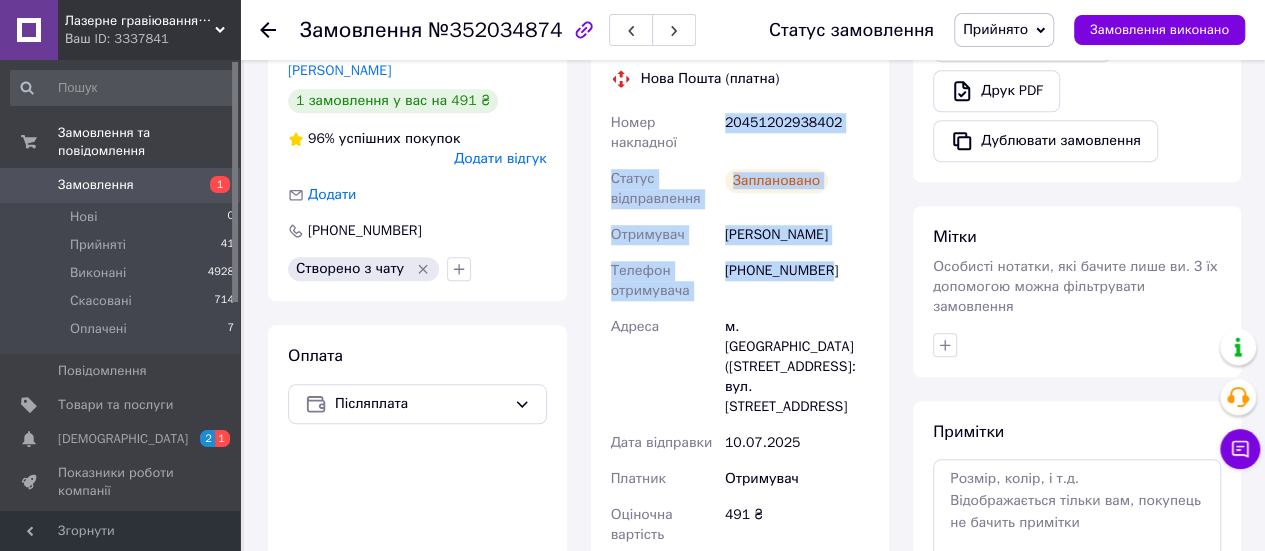 drag, startPoint x: 722, startPoint y: 125, endPoint x: 843, endPoint y: 285, distance: 200.6016 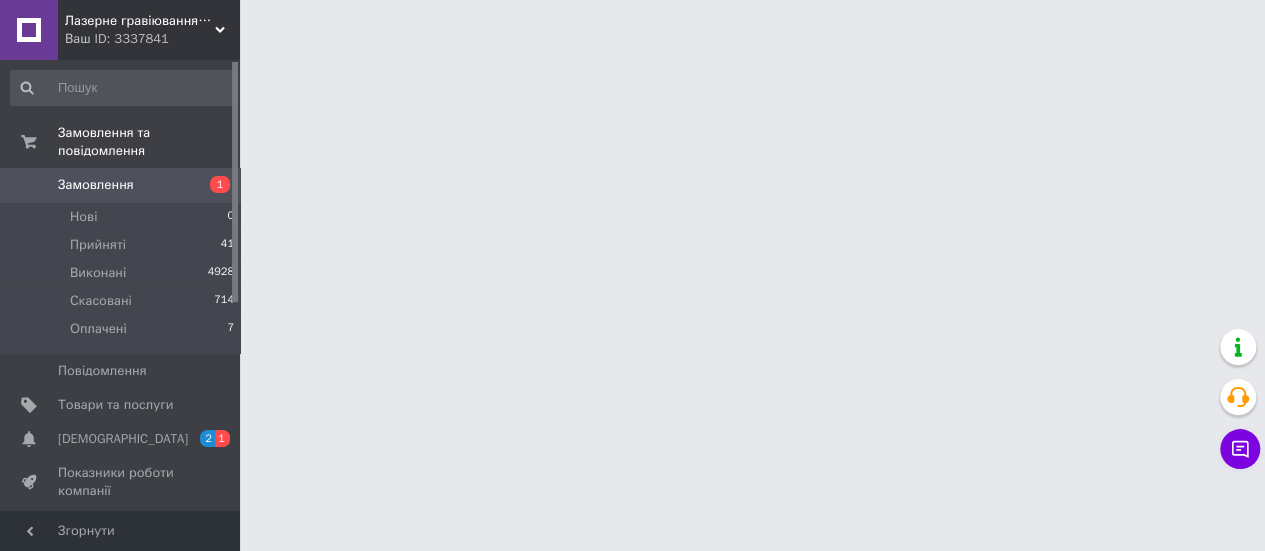 scroll, scrollTop: 0, scrollLeft: 0, axis: both 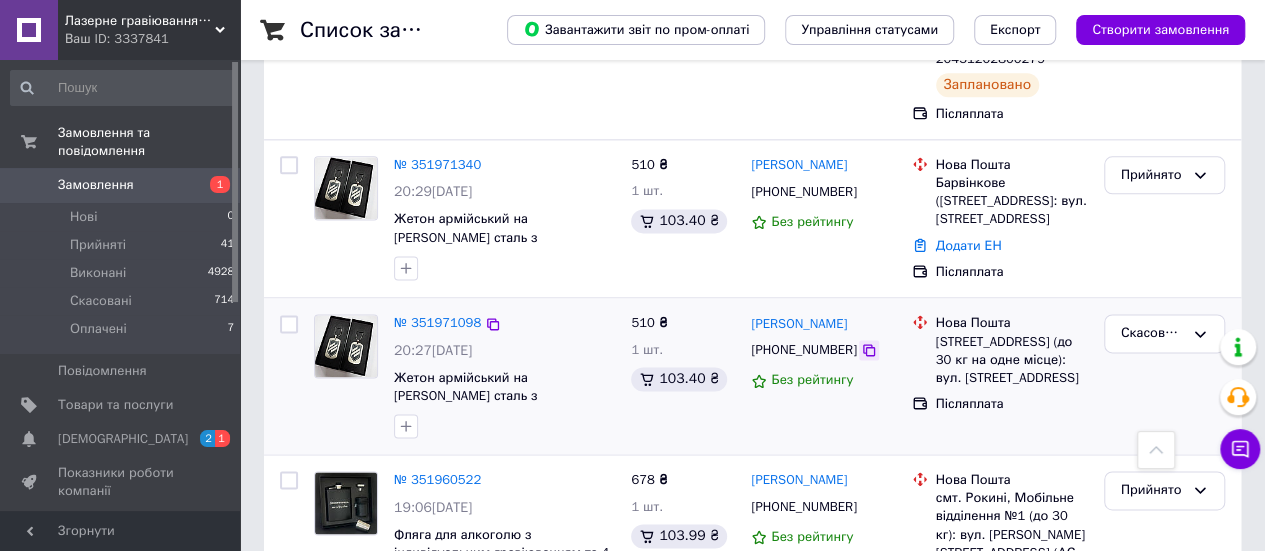click 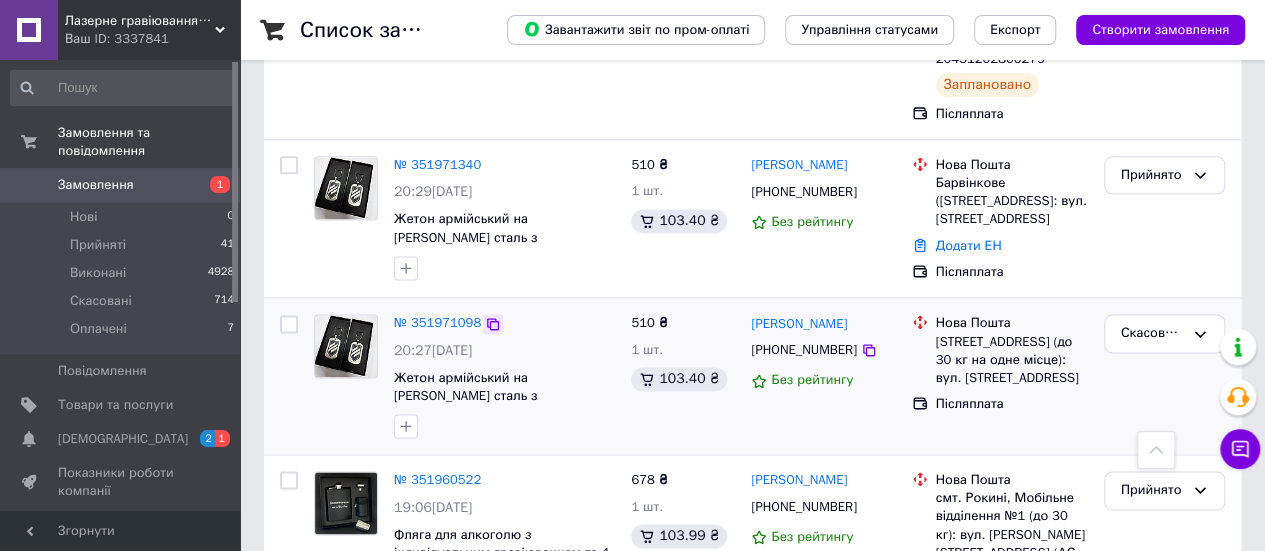 click 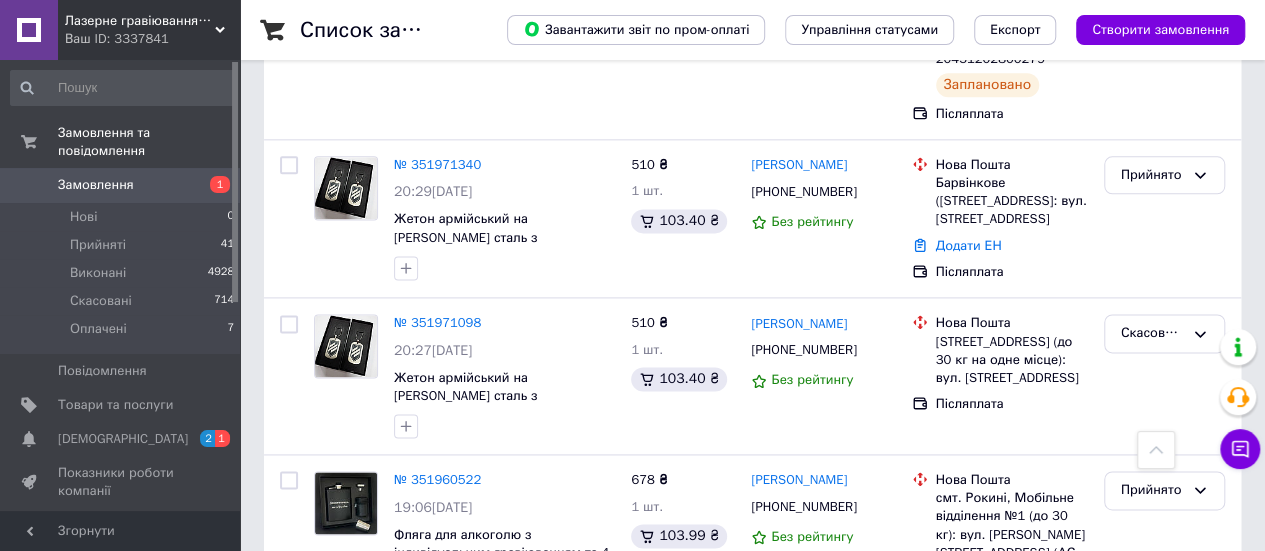 click on "Чат з покупцем" at bounding box center (1240, 449) 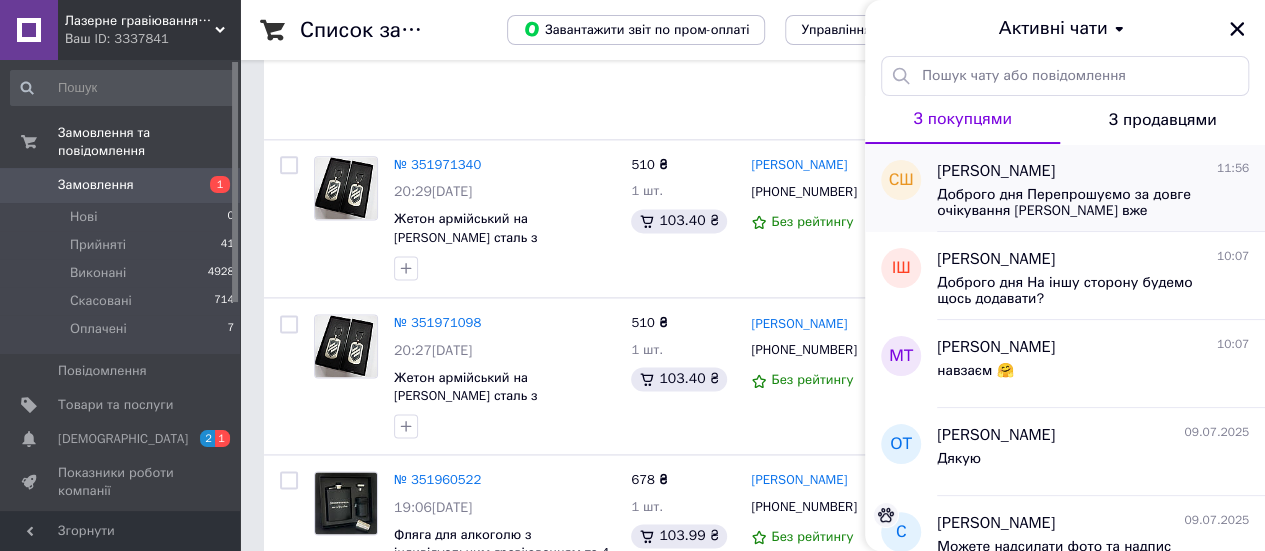 click on "Доброго дня
Перепрошуємо за довге очікування
[PERSON_NAME] вже відправимо" at bounding box center (1079, 203) 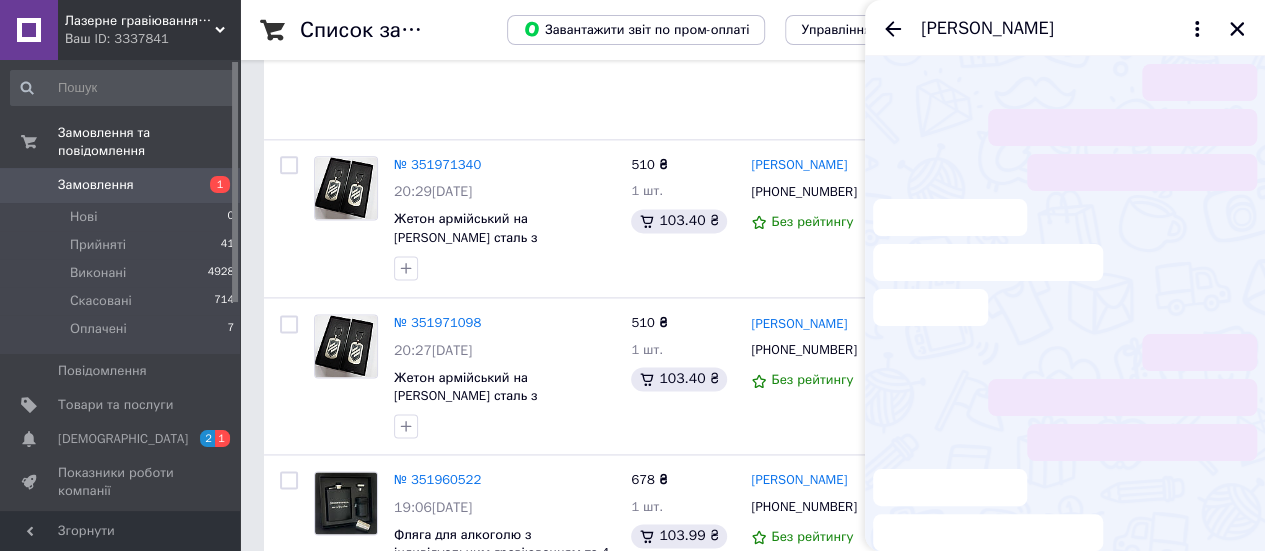 scroll, scrollTop: 2434, scrollLeft: 0, axis: vertical 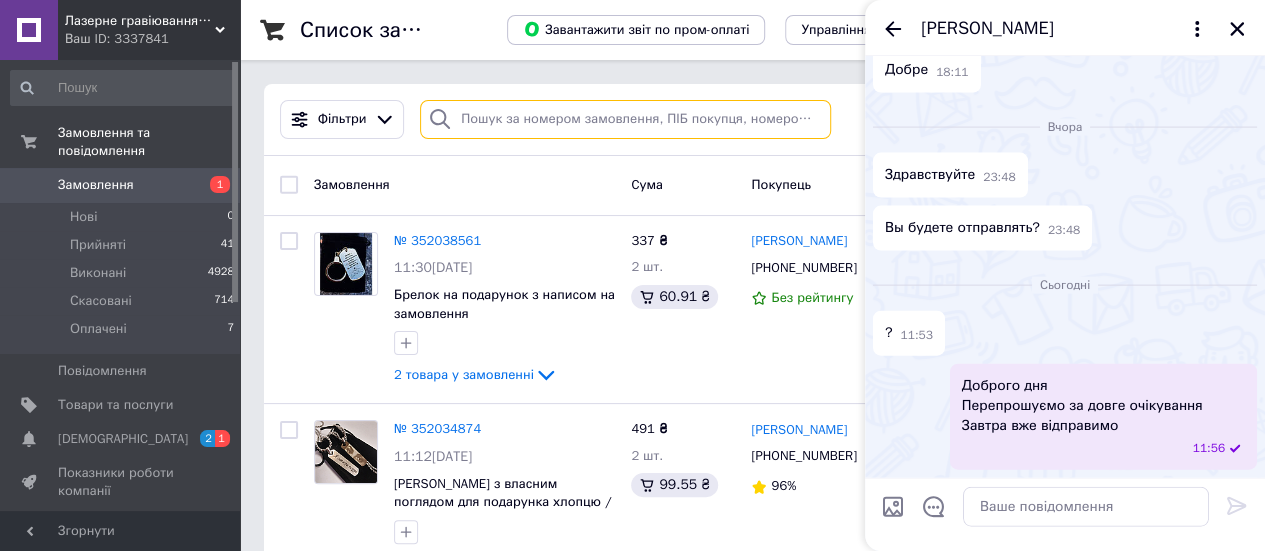 click at bounding box center (625, 119) 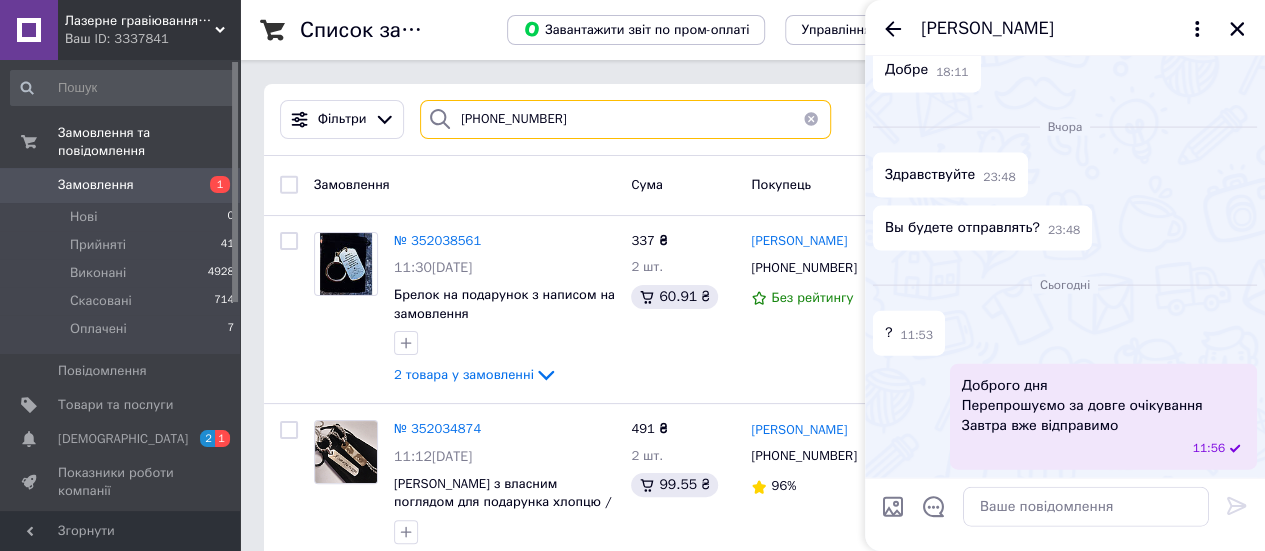 type on "[PHONE_NUMBER]" 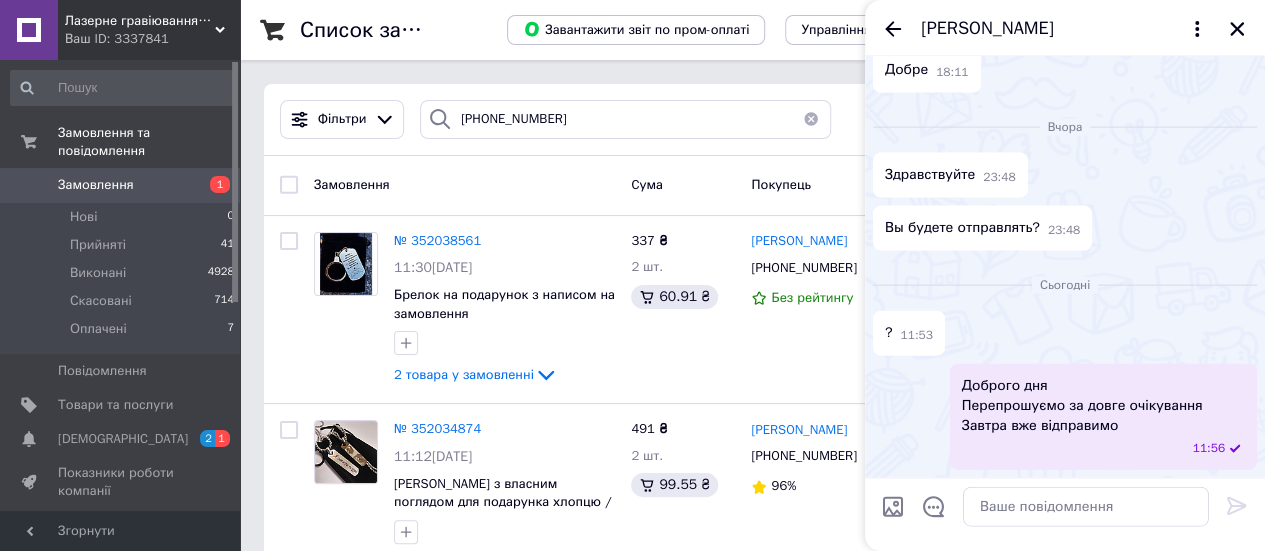click 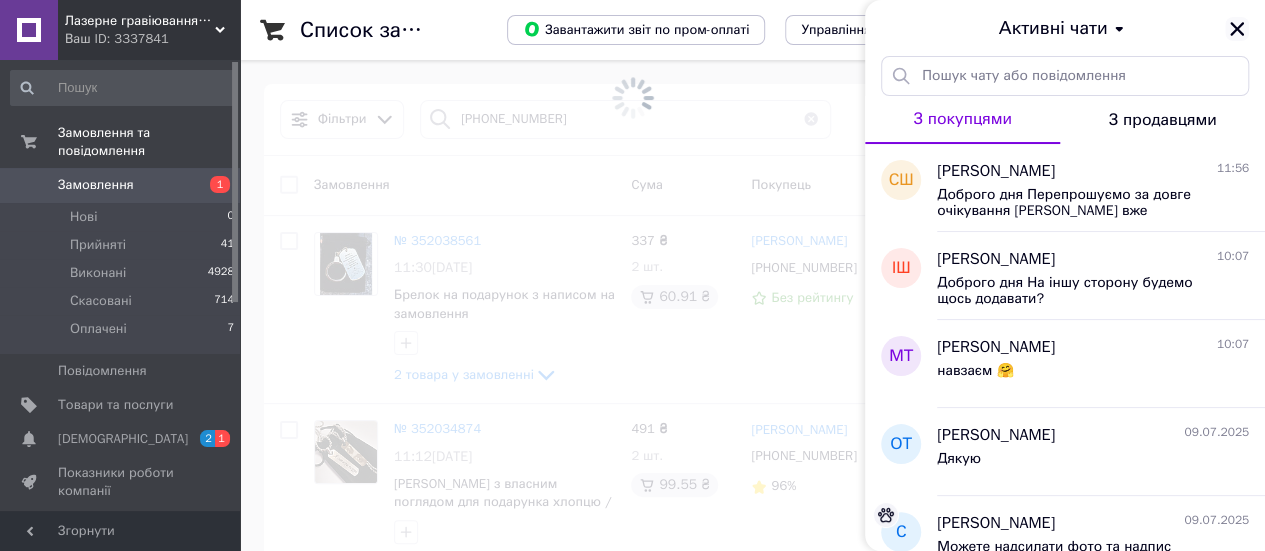 click 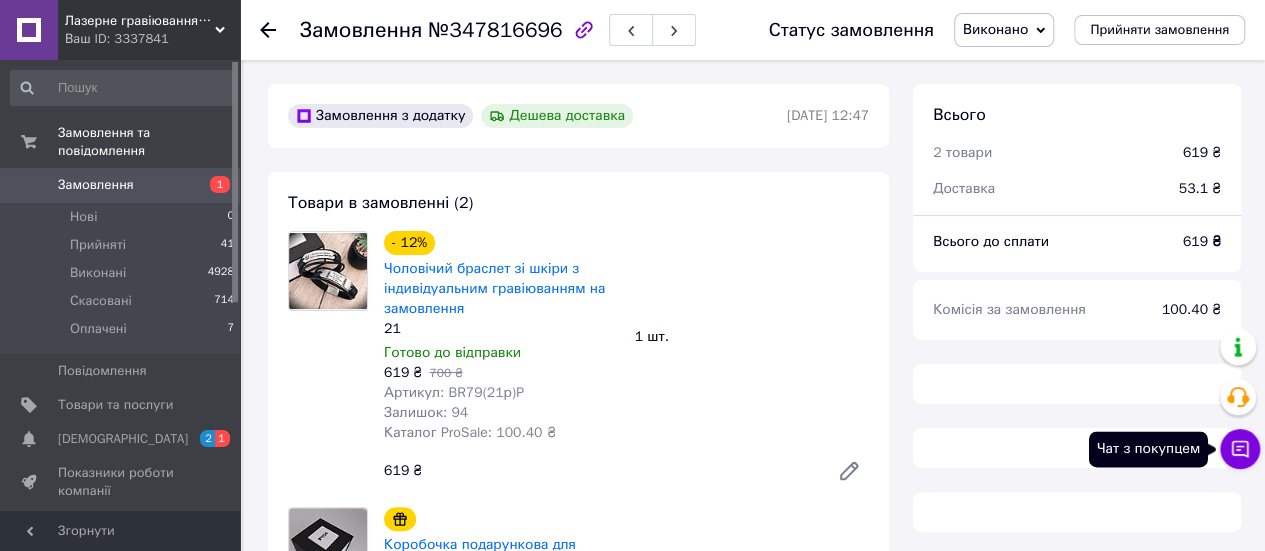 click 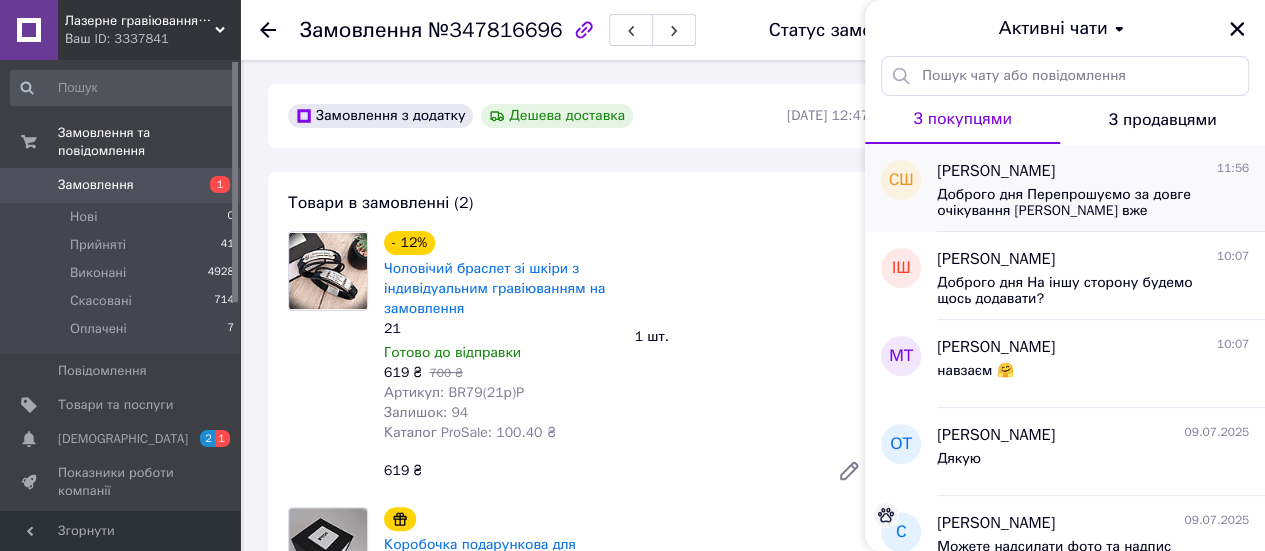click on "Доброго дня
Перепрошуємо за довге очікування
[PERSON_NAME] вже відправимо" at bounding box center [1079, 203] 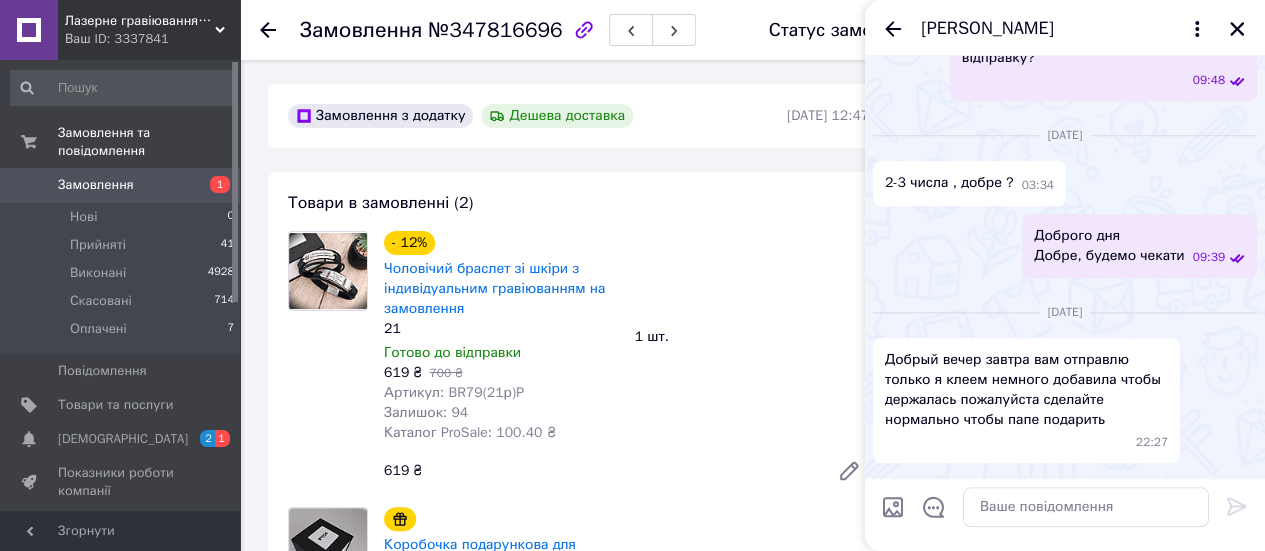 scroll, scrollTop: 874, scrollLeft: 0, axis: vertical 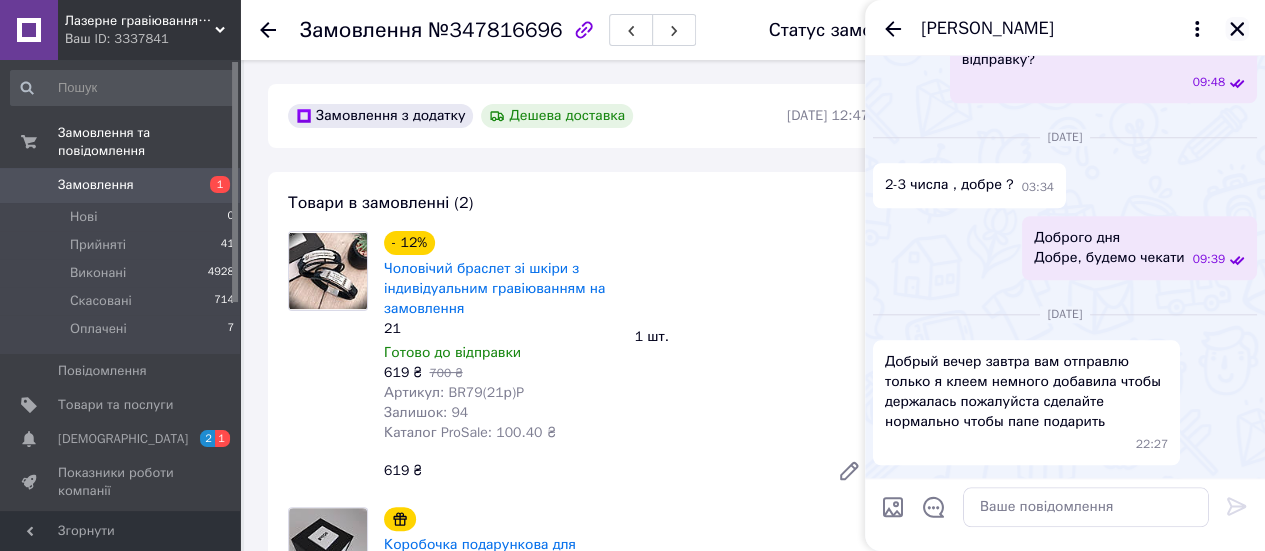 click 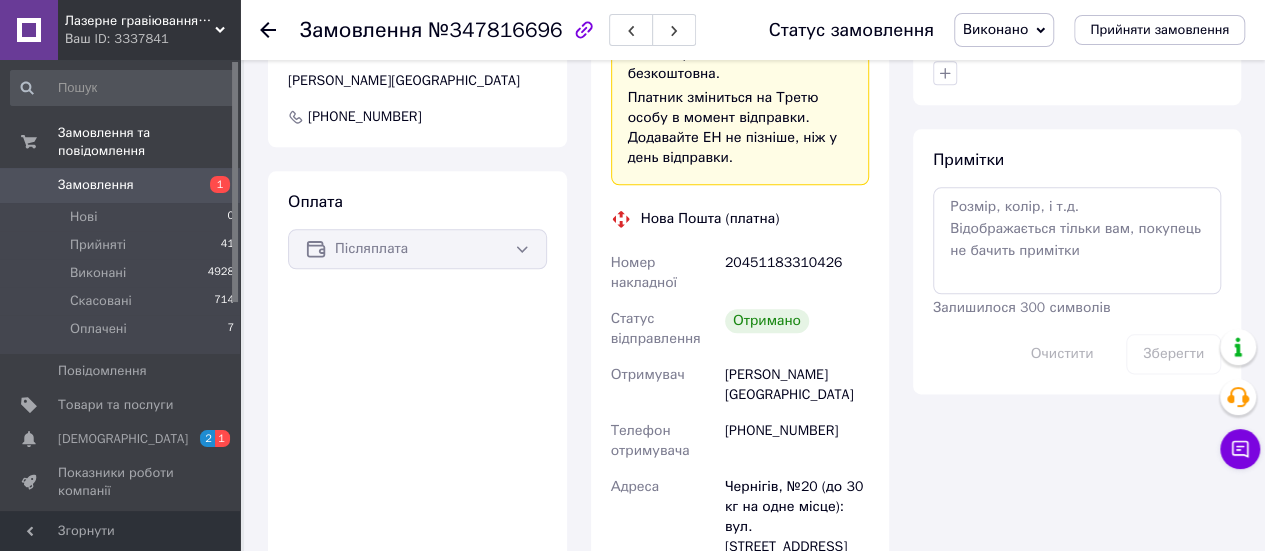 scroll, scrollTop: 1165, scrollLeft: 0, axis: vertical 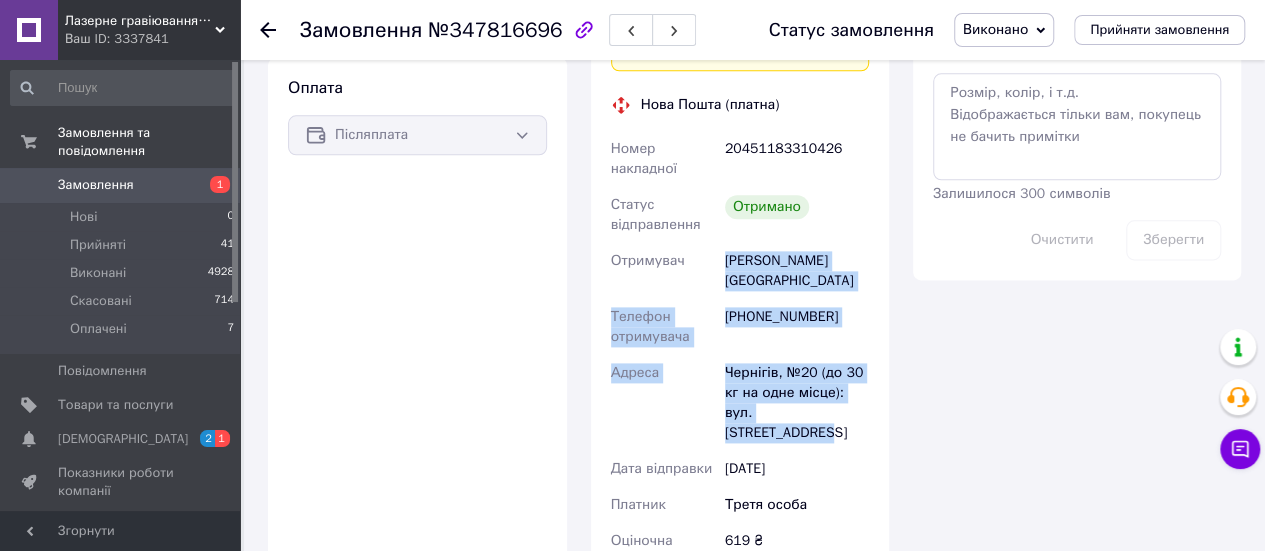 drag, startPoint x: 724, startPoint y: 221, endPoint x: 840, endPoint y: 357, distance: 178.75122 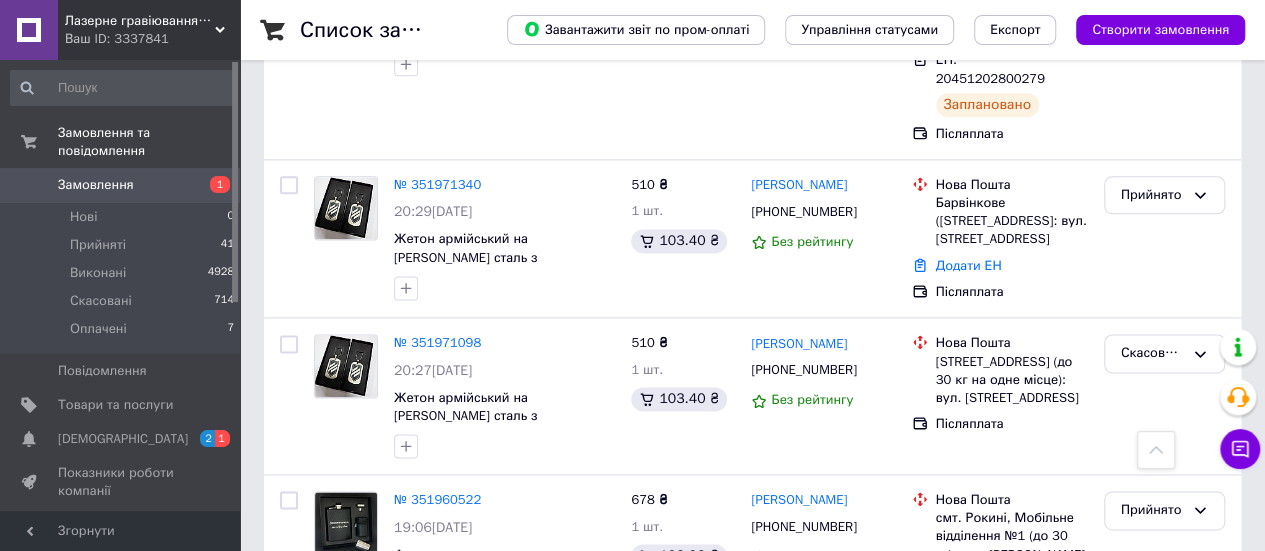 scroll, scrollTop: 1204, scrollLeft: 0, axis: vertical 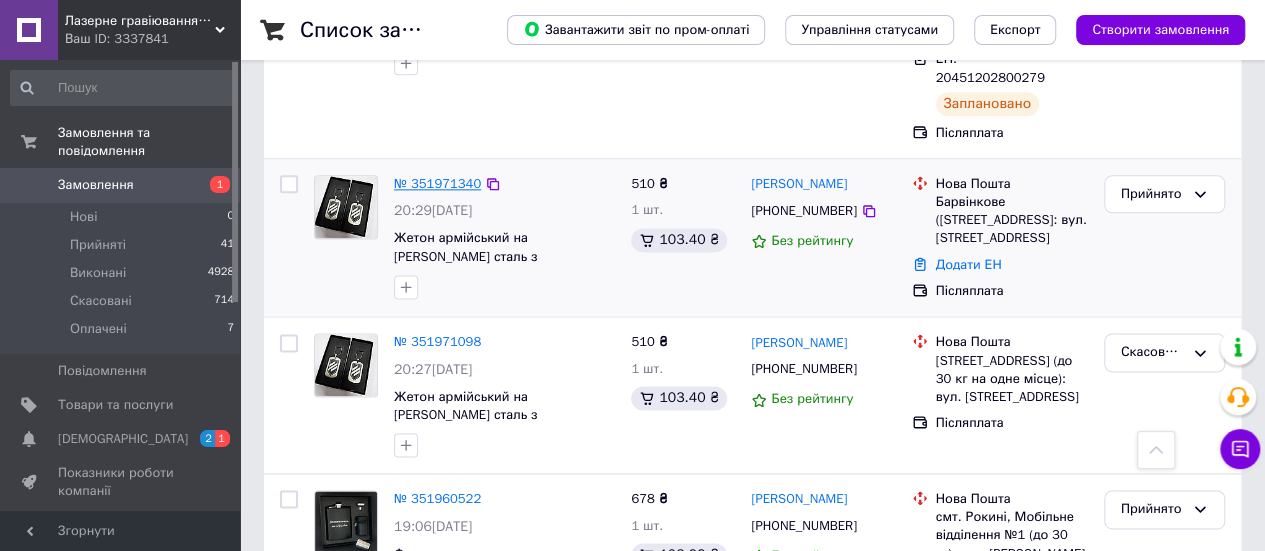 click on "№ 351971340" at bounding box center (437, 183) 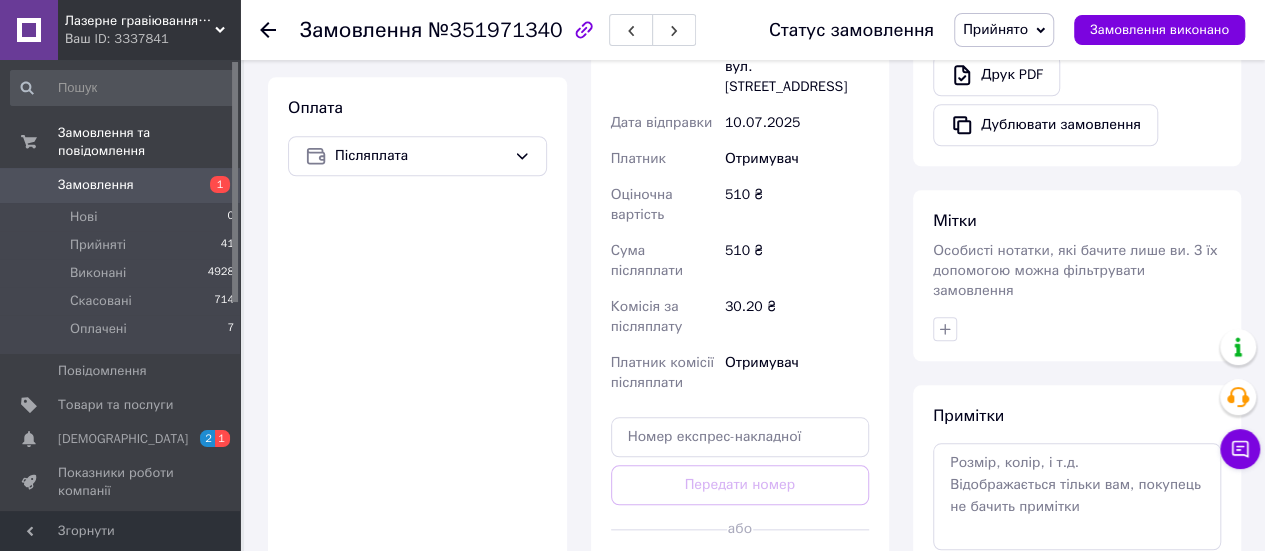 scroll, scrollTop: 791, scrollLeft: 0, axis: vertical 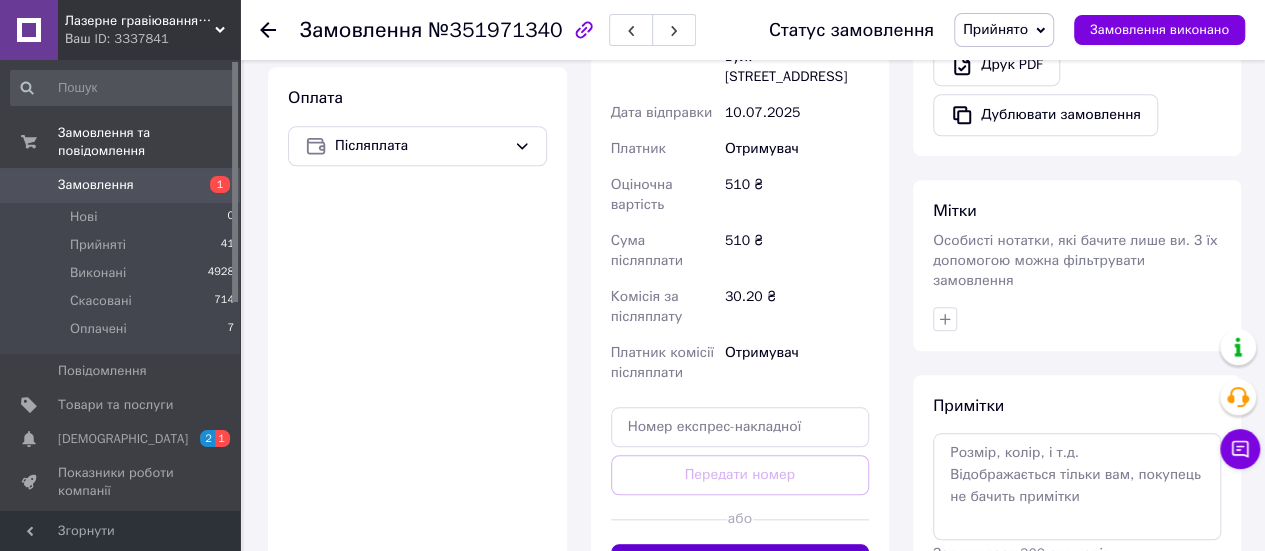 click on "Згенерувати ЕН" at bounding box center (740, 564) 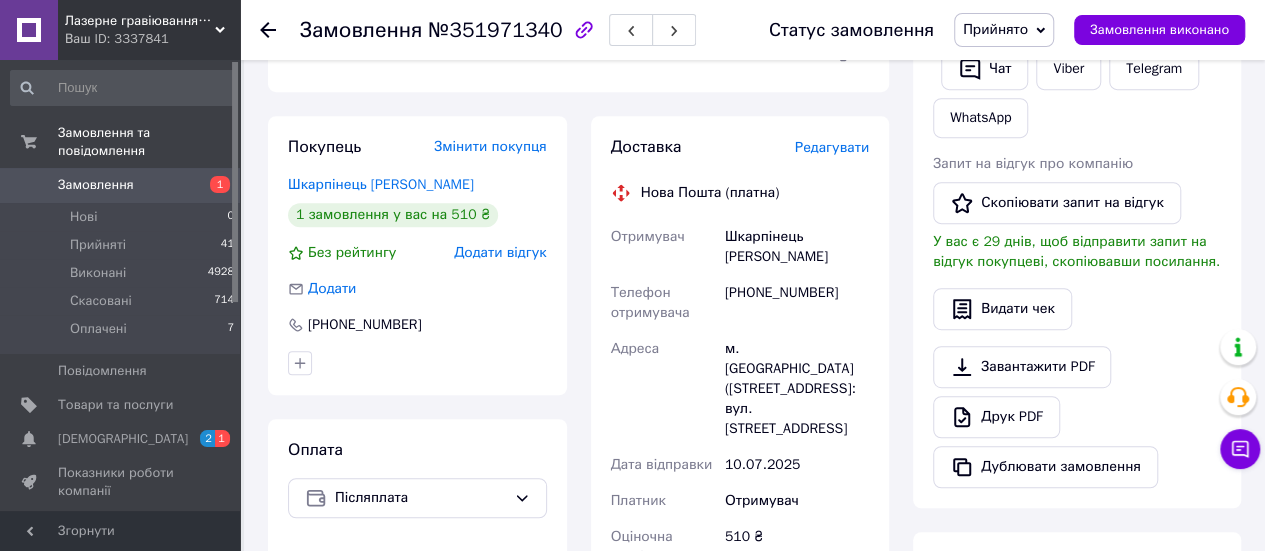 scroll, scrollTop: 437, scrollLeft: 0, axis: vertical 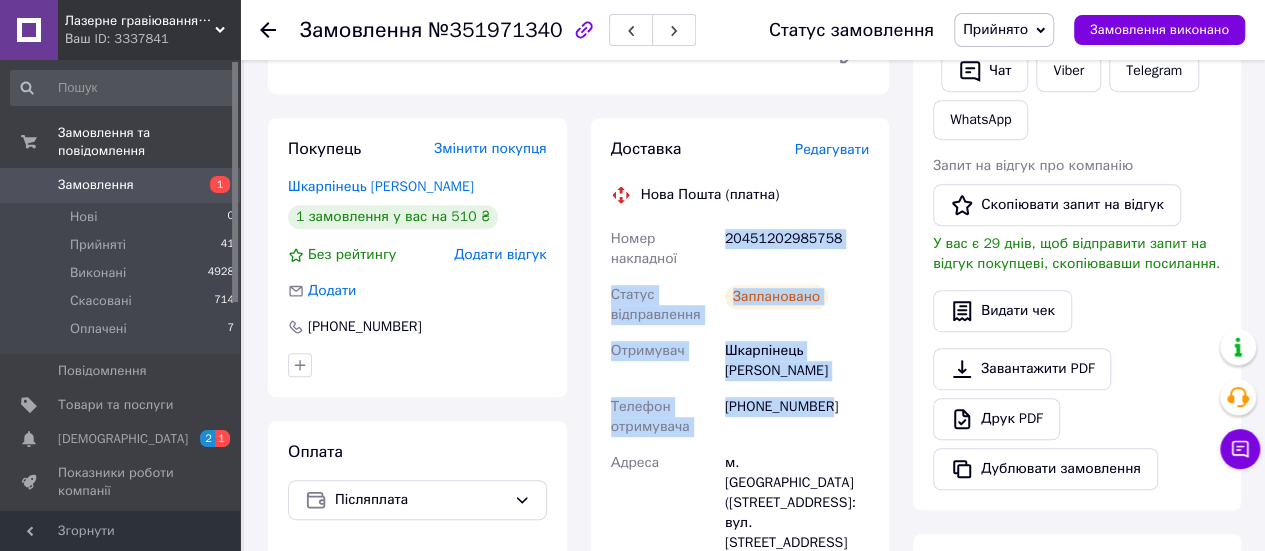 drag, startPoint x: 722, startPoint y: 201, endPoint x: 830, endPoint y: 344, distance: 179.201 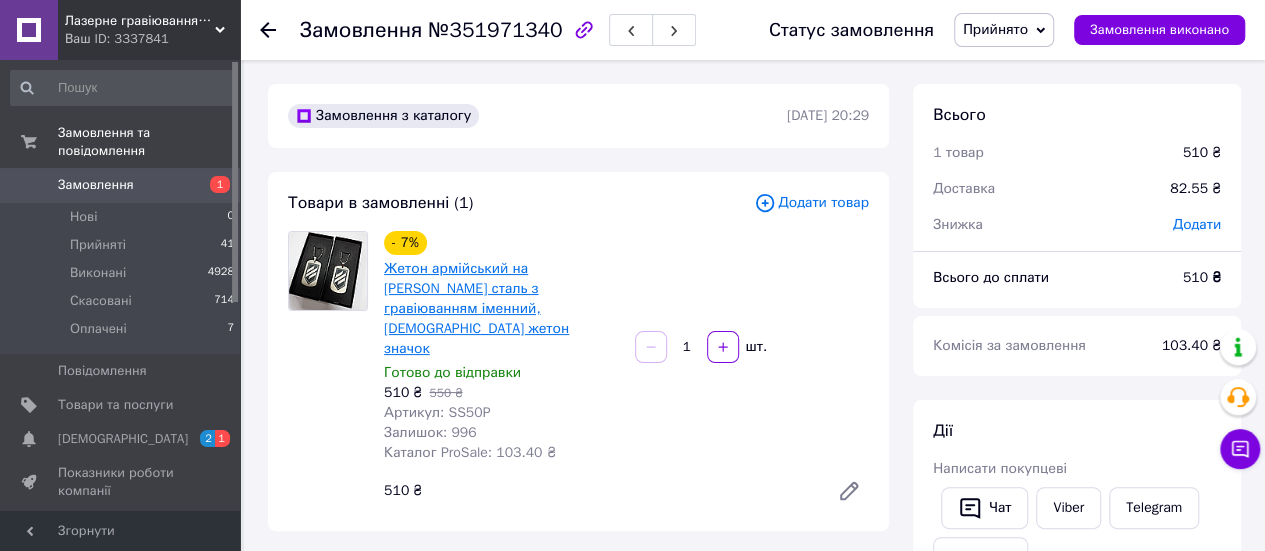 click on "Жетон армійський на [PERSON_NAME] сталь з гравіюванням іменний, [DEMOGRAPHIC_DATA] жетон значок" at bounding box center [476, 308] 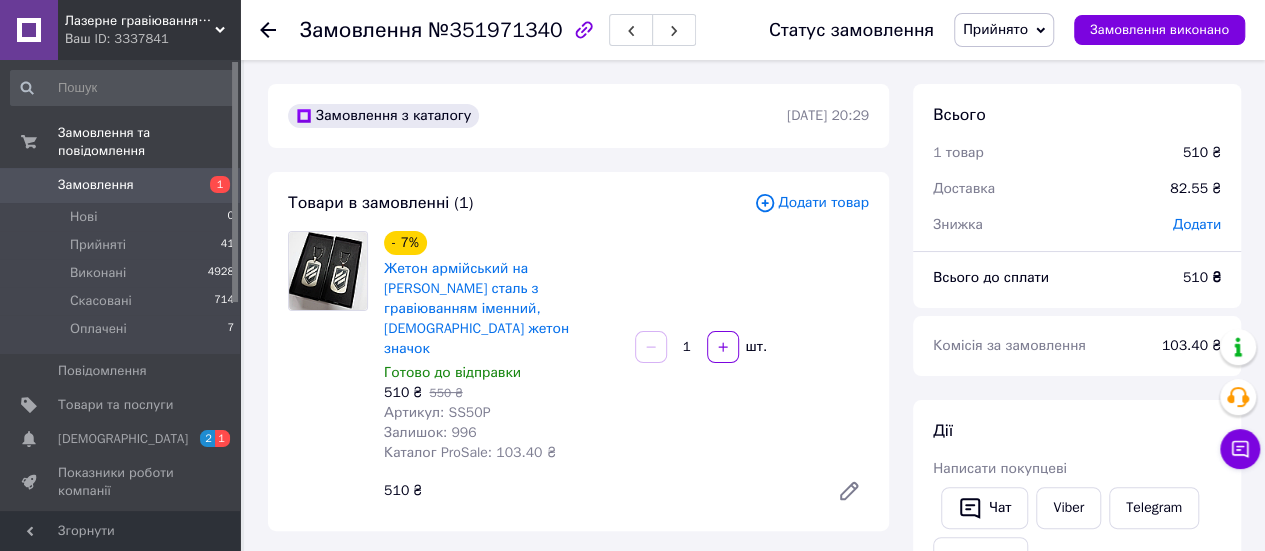 click 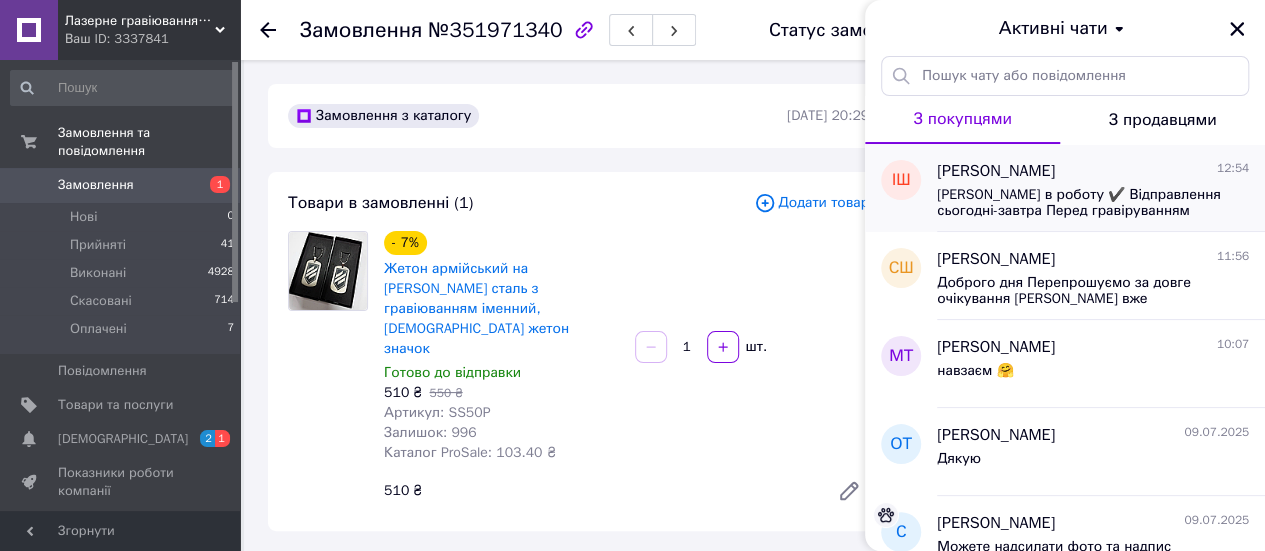 click on "[PERSON_NAME] в роботу ✔️
Відправлення сьогодні-завтра
Перед гравіруванням відправляємо макет для погодження 🖊" at bounding box center (1079, 203) 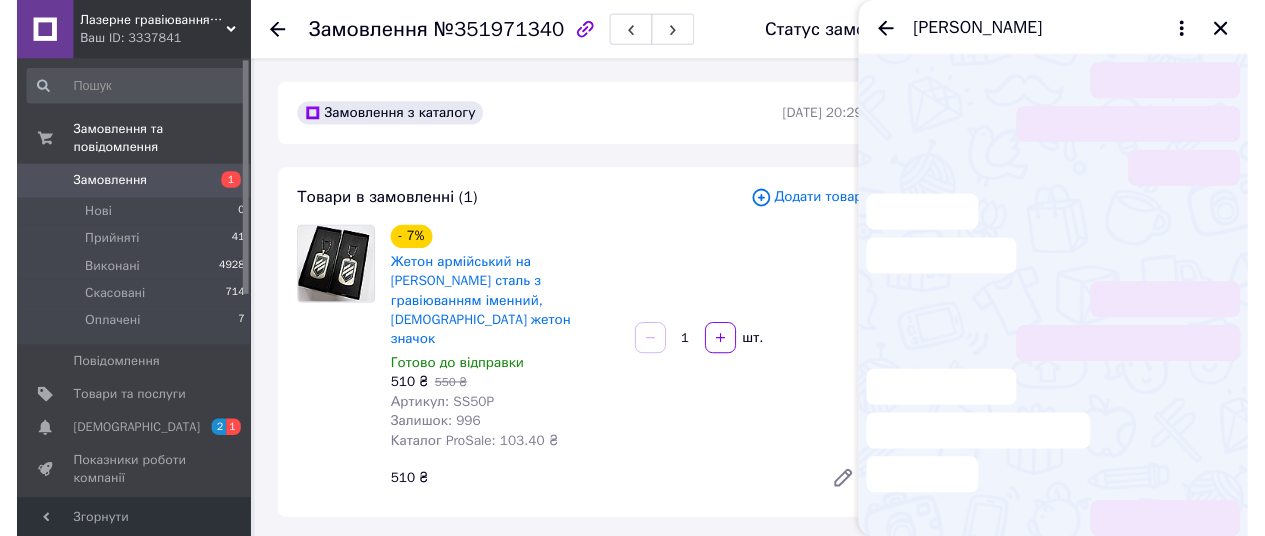 scroll, scrollTop: 403, scrollLeft: 0, axis: vertical 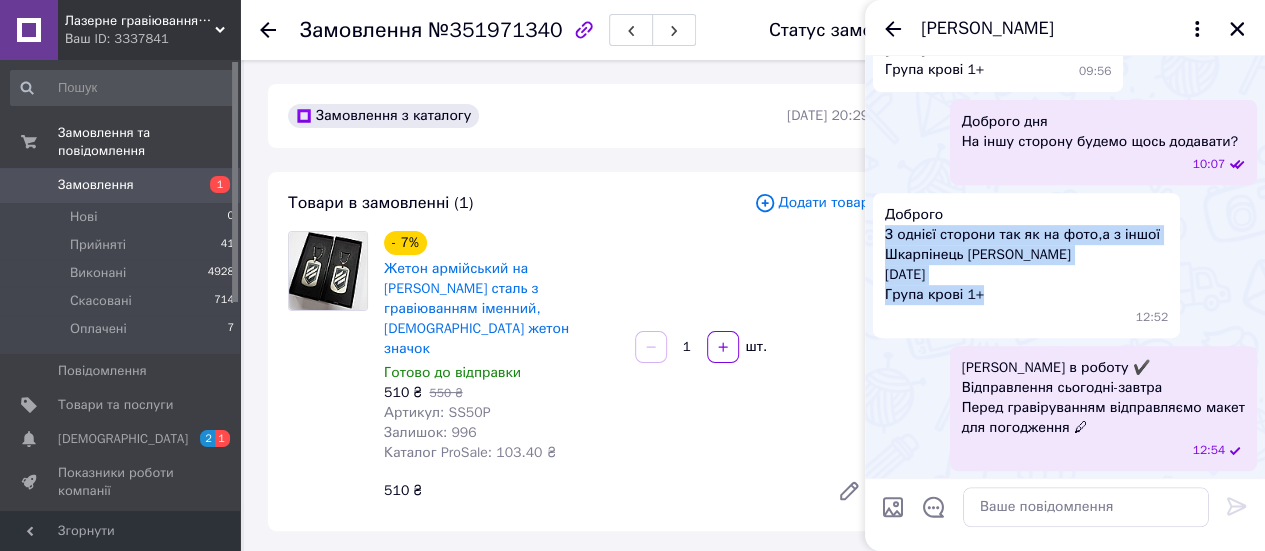 drag, startPoint x: 886, startPoint y: 237, endPoint x: 986, endPoint y: 299, distance: 117.66053 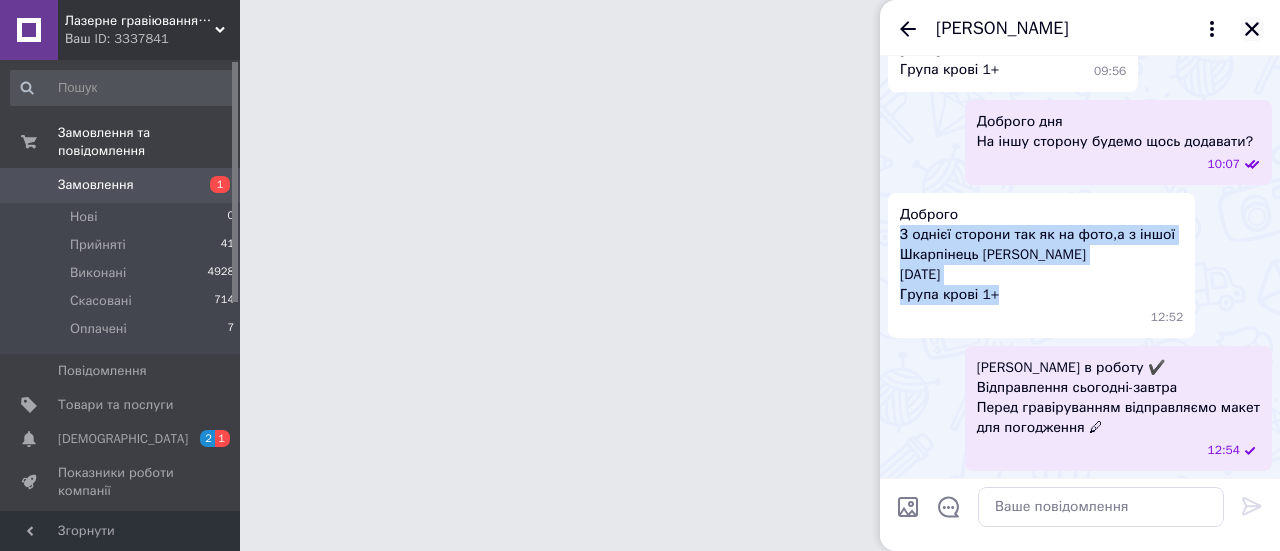 click 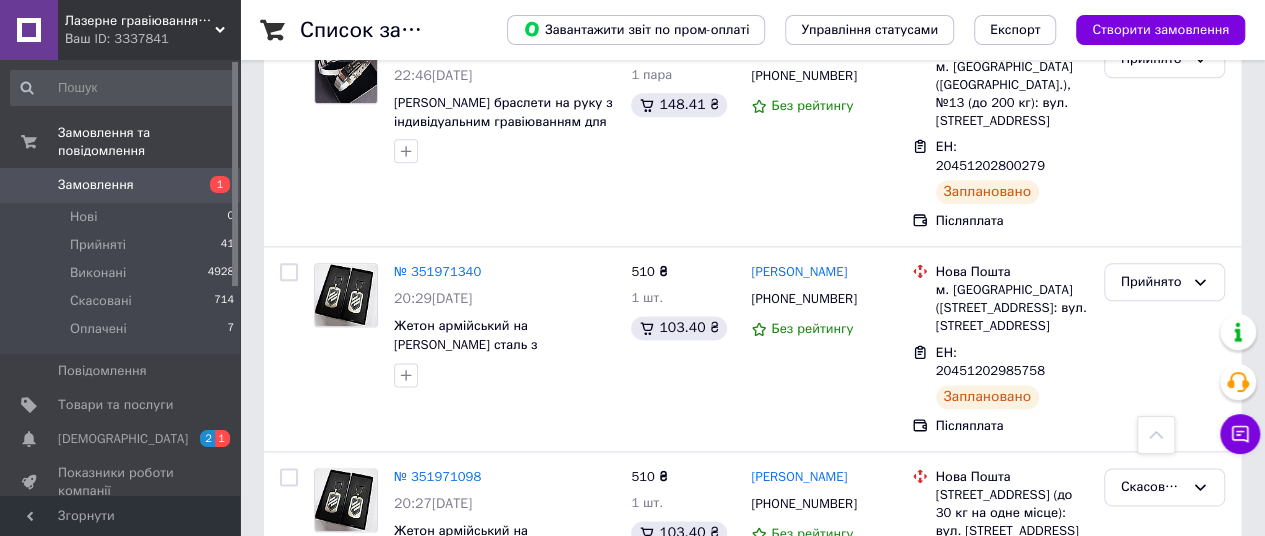 scroll, scrollTop: 1121, scrollLeft: 0, axis: vertical 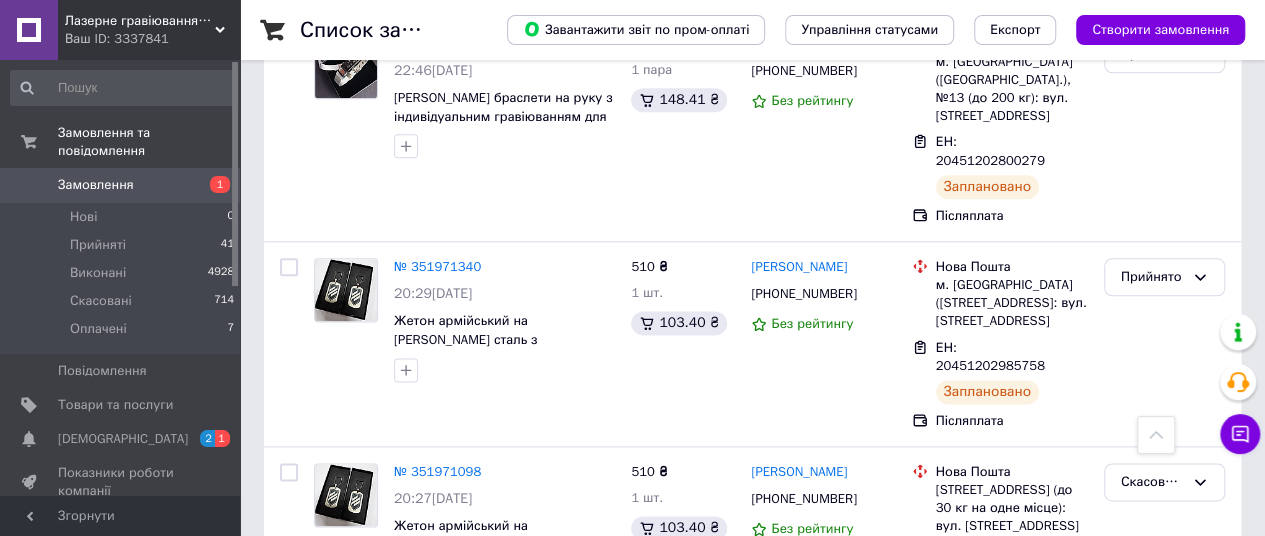 click on "Замовлення" at bounding box center [121, 185] 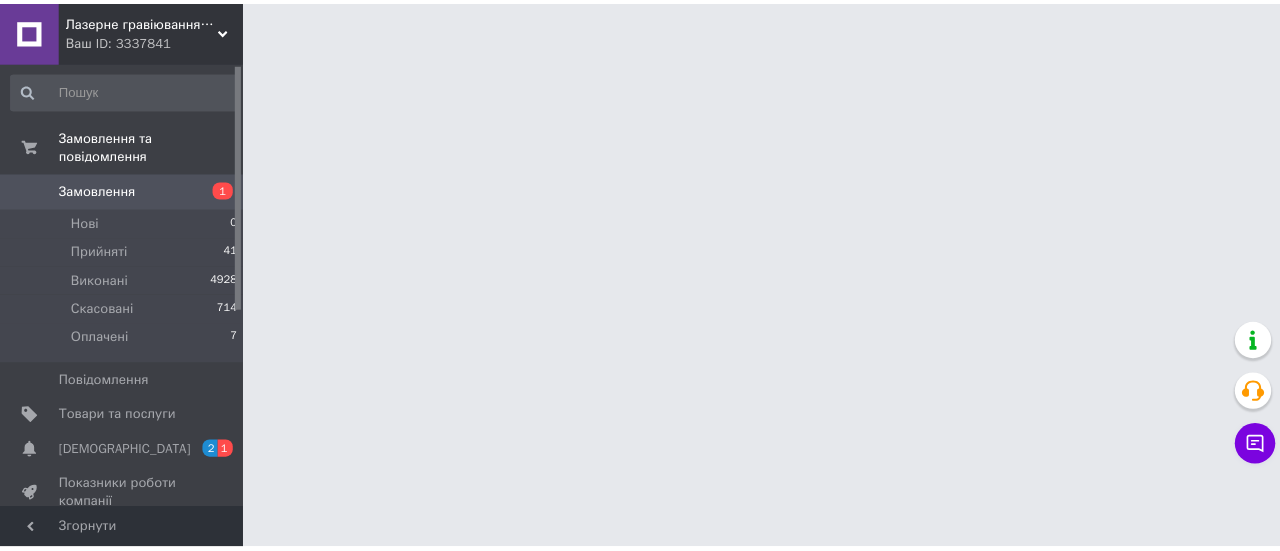 scroll, scrollTop: 0, scrollLeft: 0, axis: both 